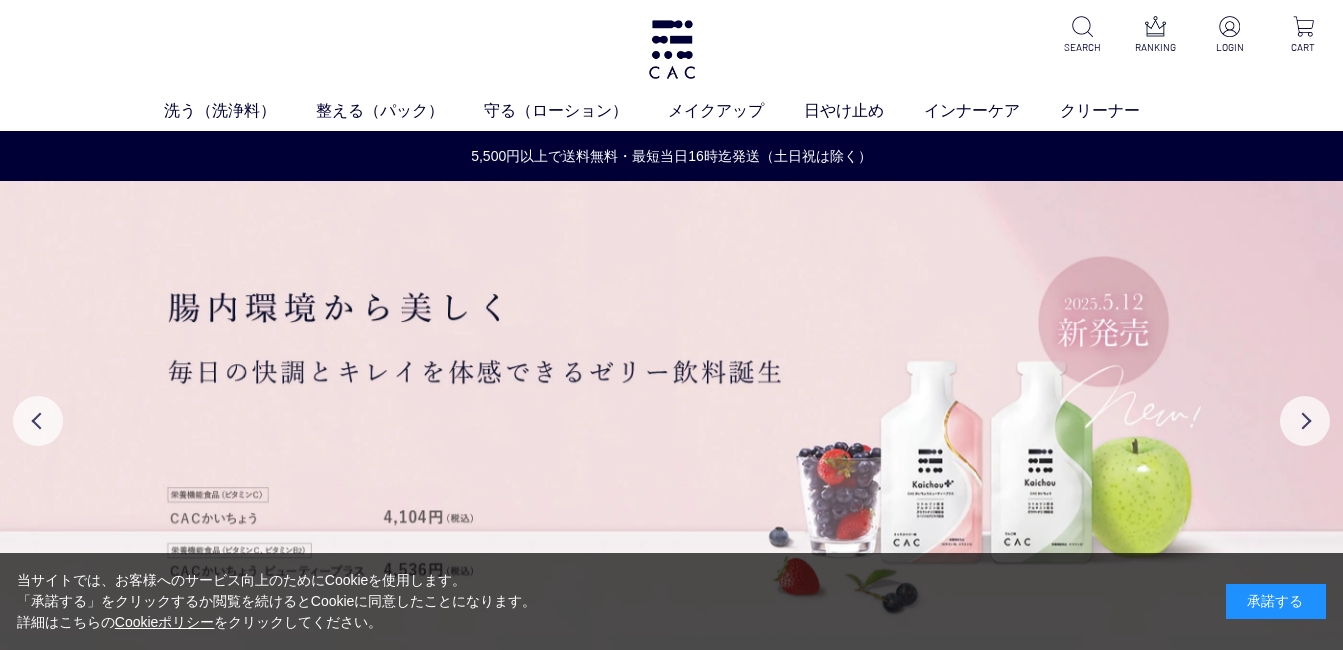 scroll, scrollTop: 0, scrollLeft: 0, axis: both 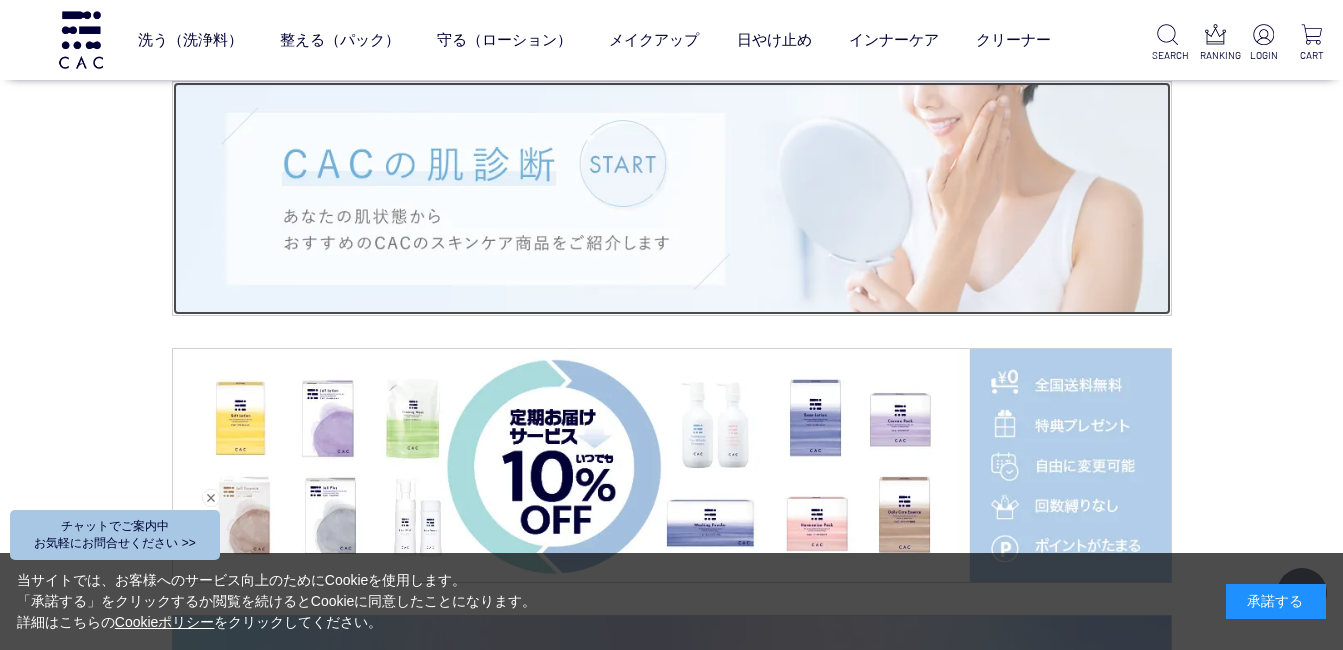click at bounding box center [672, 198] 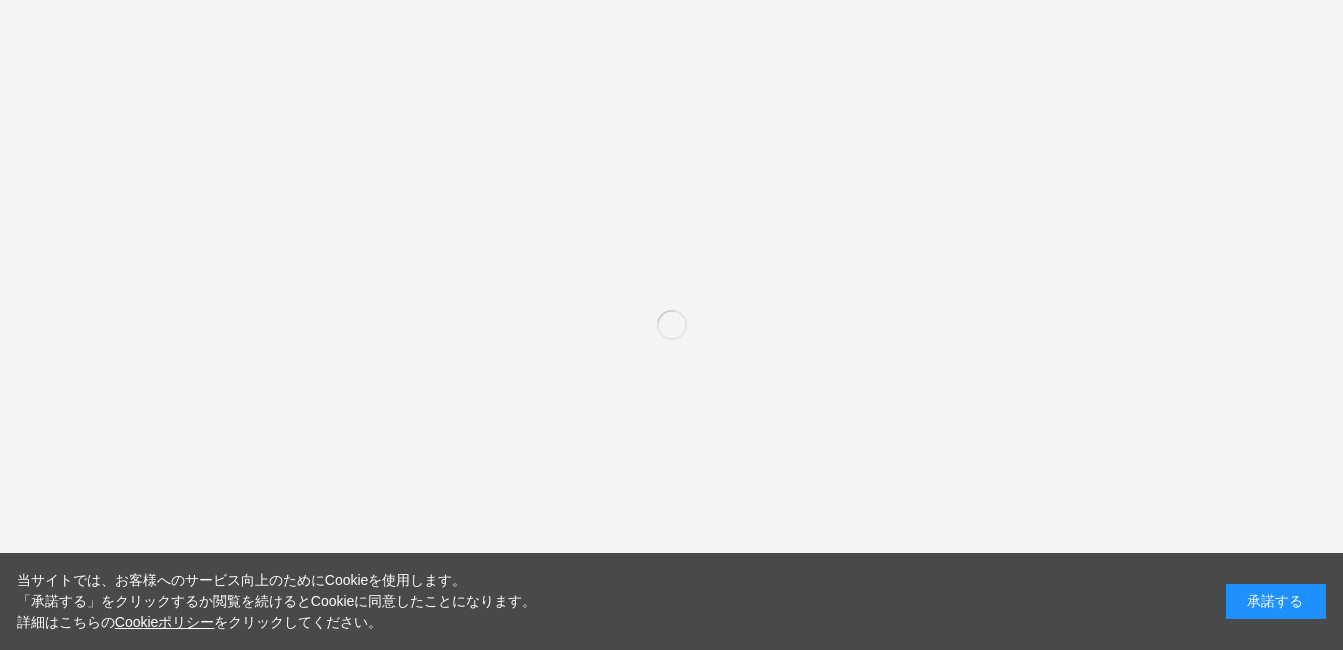 scroll, scrollTop: 0, scrollLeft: 0, axis: both 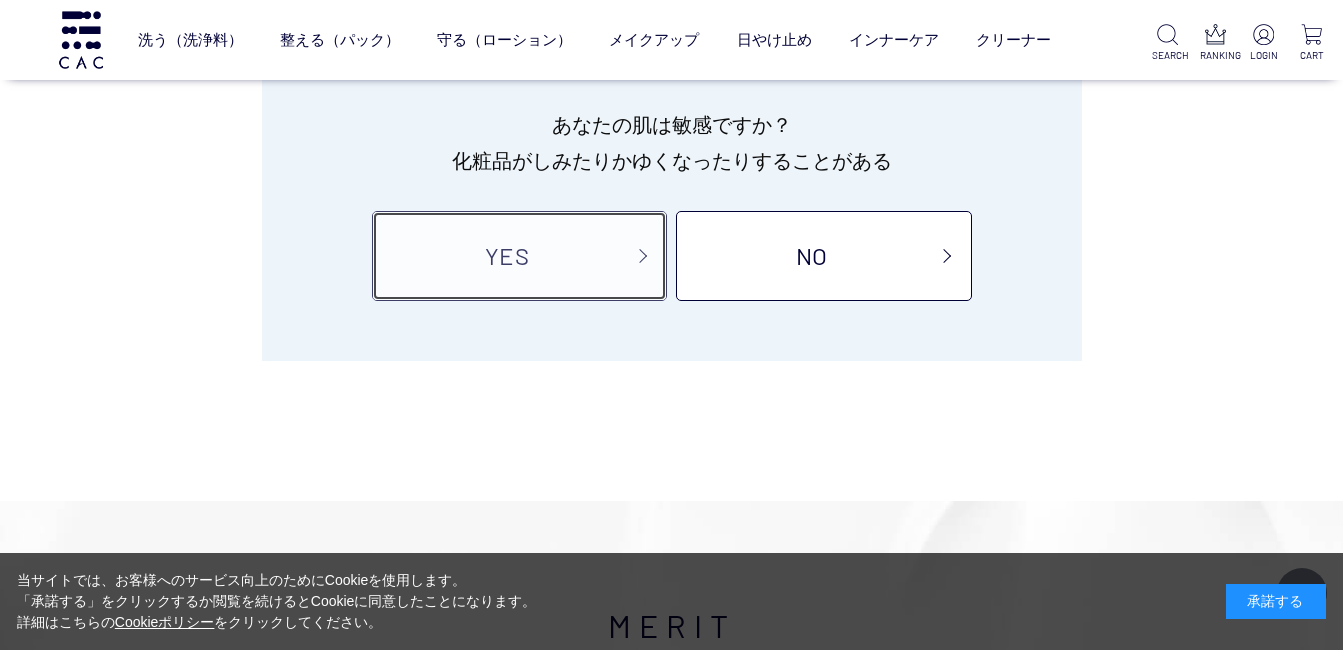 click on "YES" at bounding box center (519, 256) 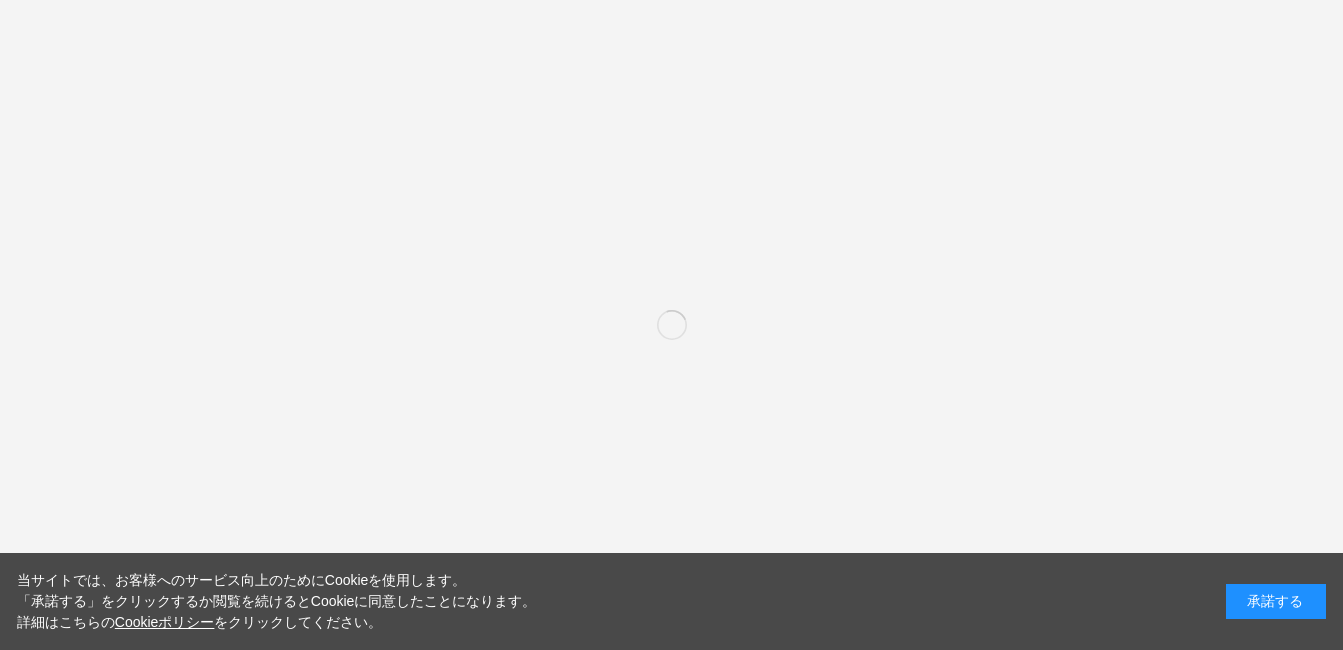 scroll, scrollTop: 0, scrollLeft: 0, axis: both 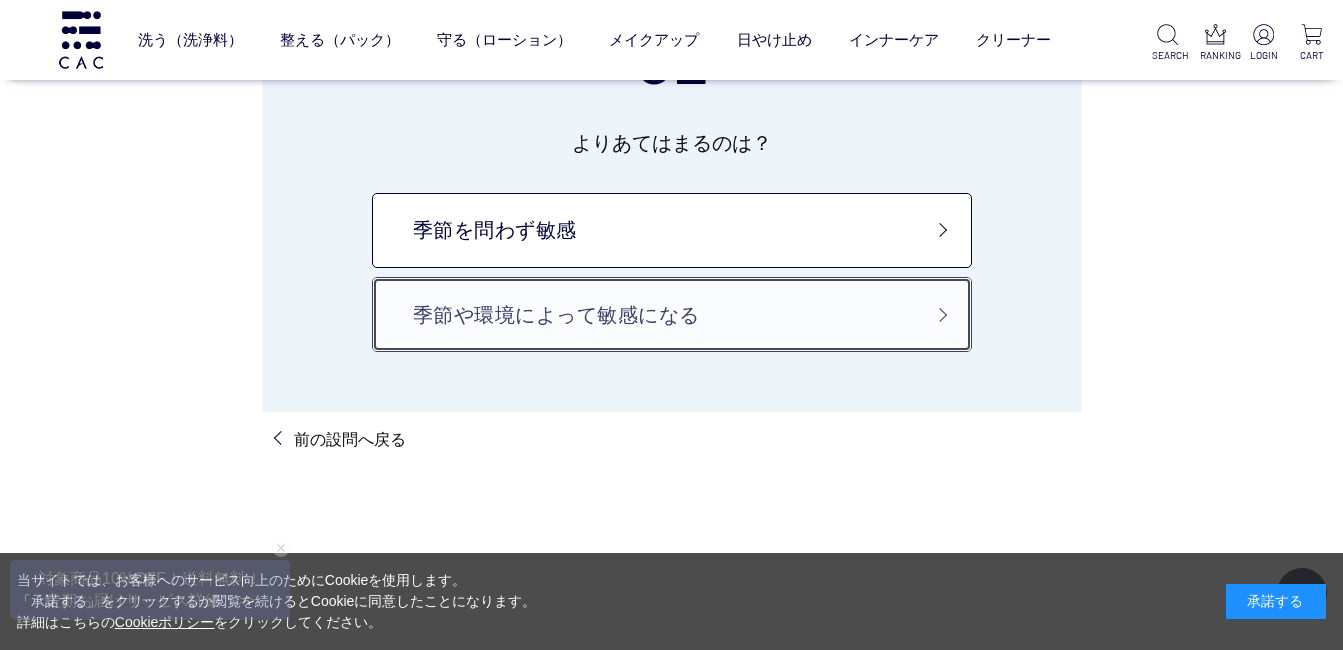 click on "季節や環境によって敏感になる" at bounding box center [672, 314] 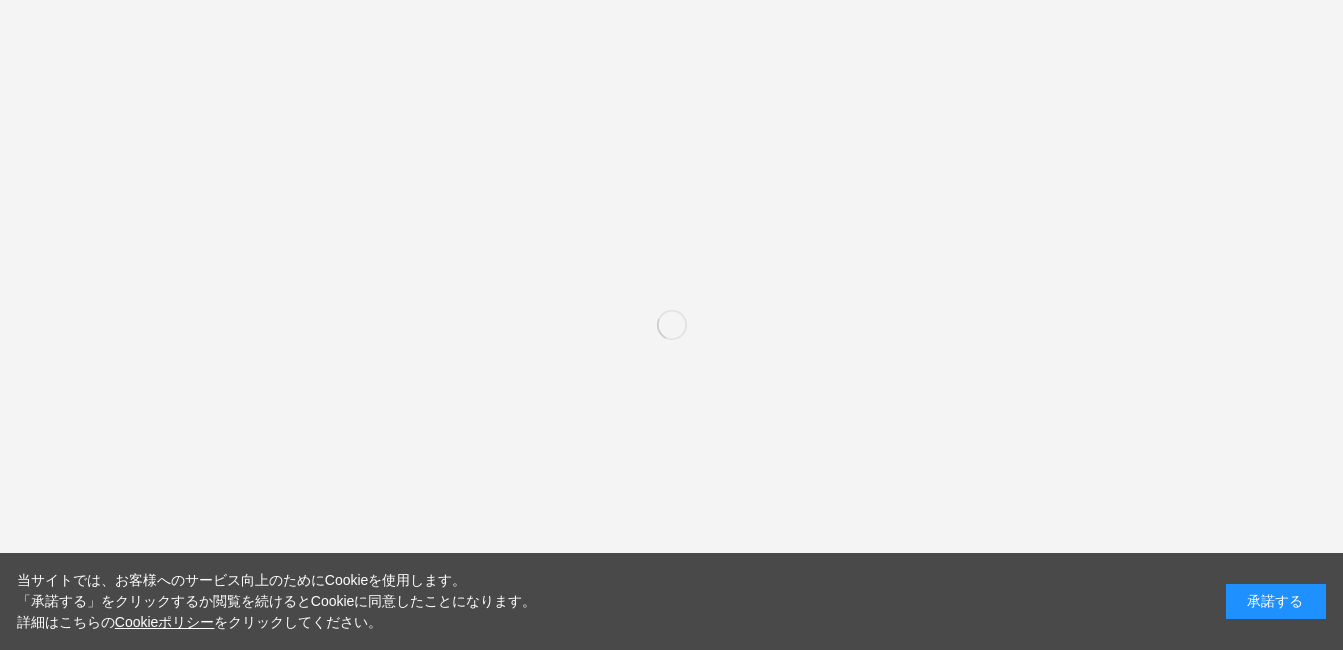 scroll, scrollTop: 0, scrollLeft: 0, axis: both 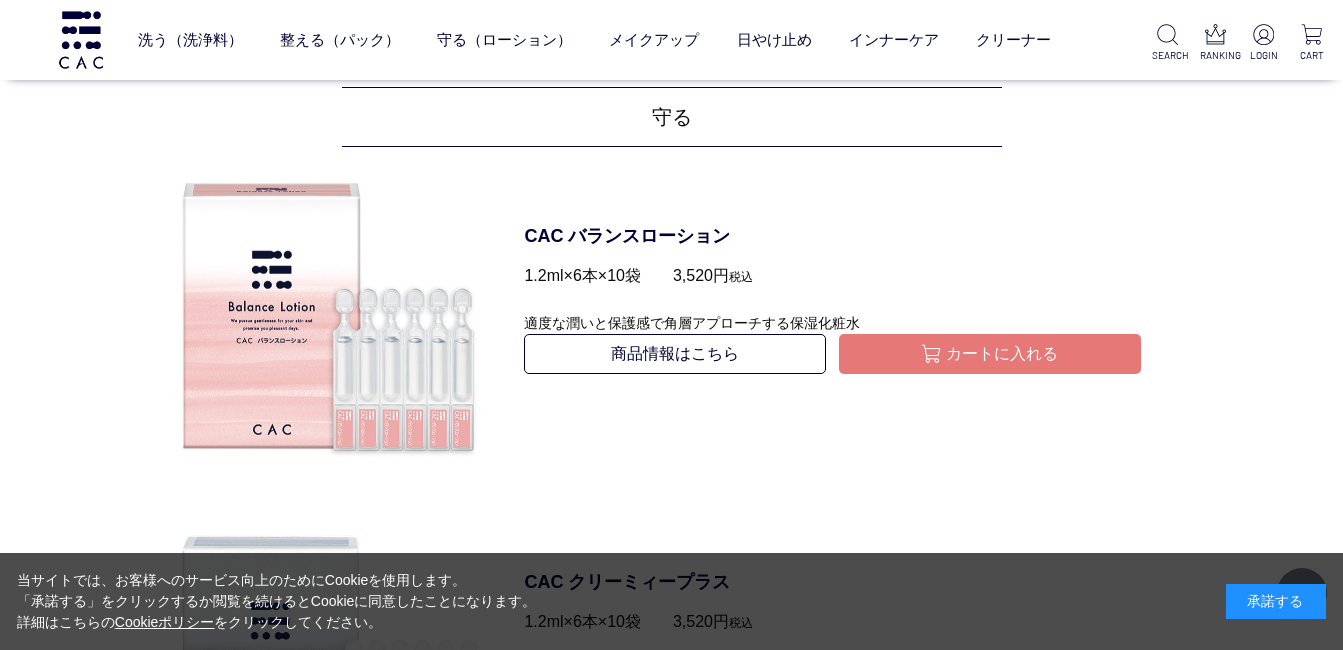 click on "適度な潤いと保護感で角層アプローチする保湿化粧水" at bounding box center [832, 311] 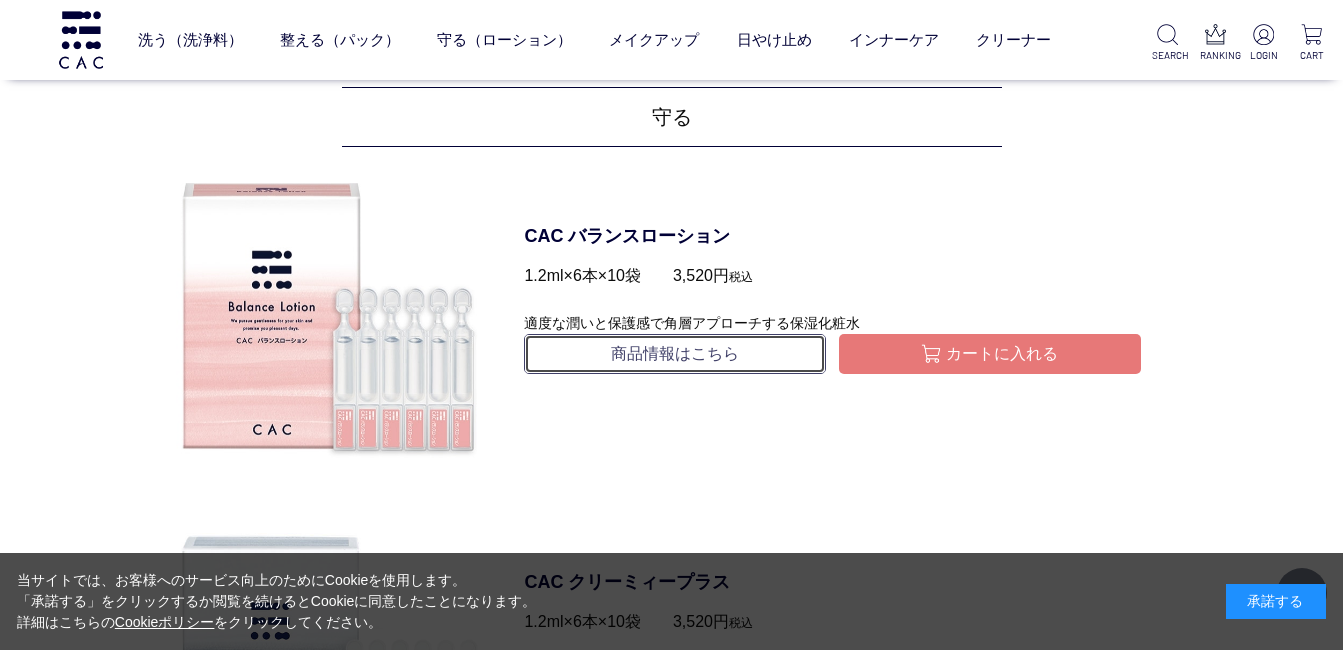 click on "商品情報はこちら" at bounding box center (675, 354) 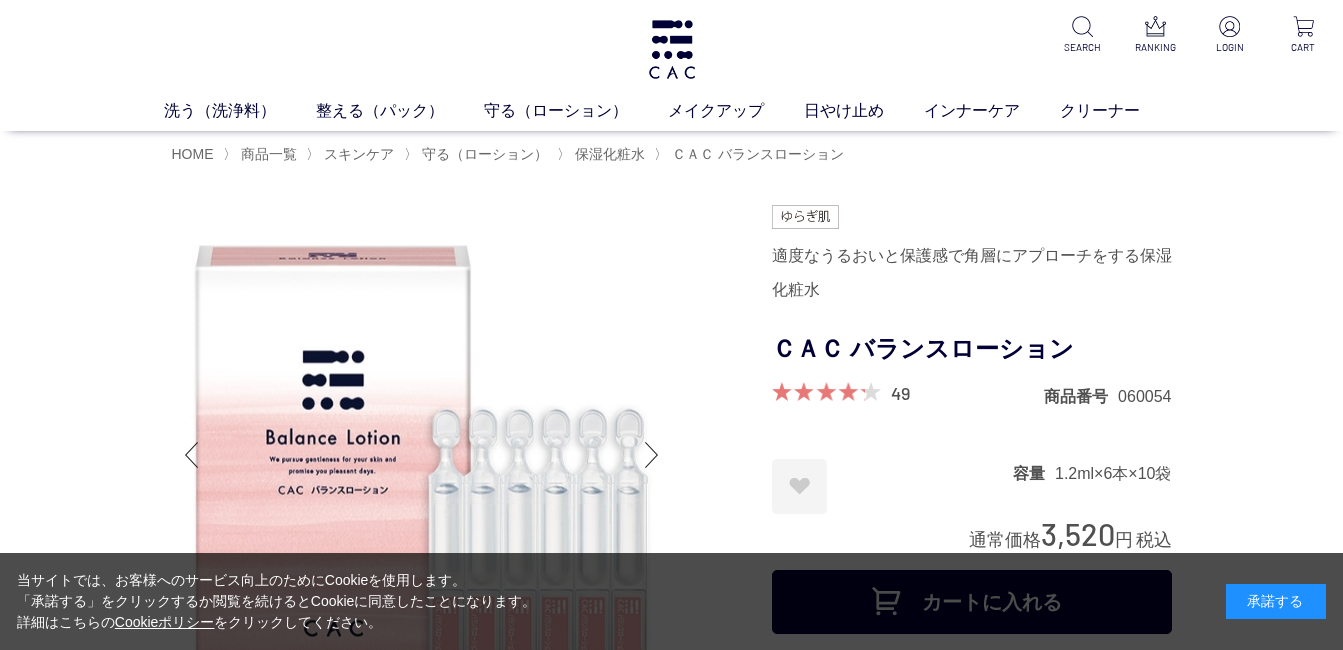 scroll, scrollTop: 0, scrollLeft: 0, axis: both 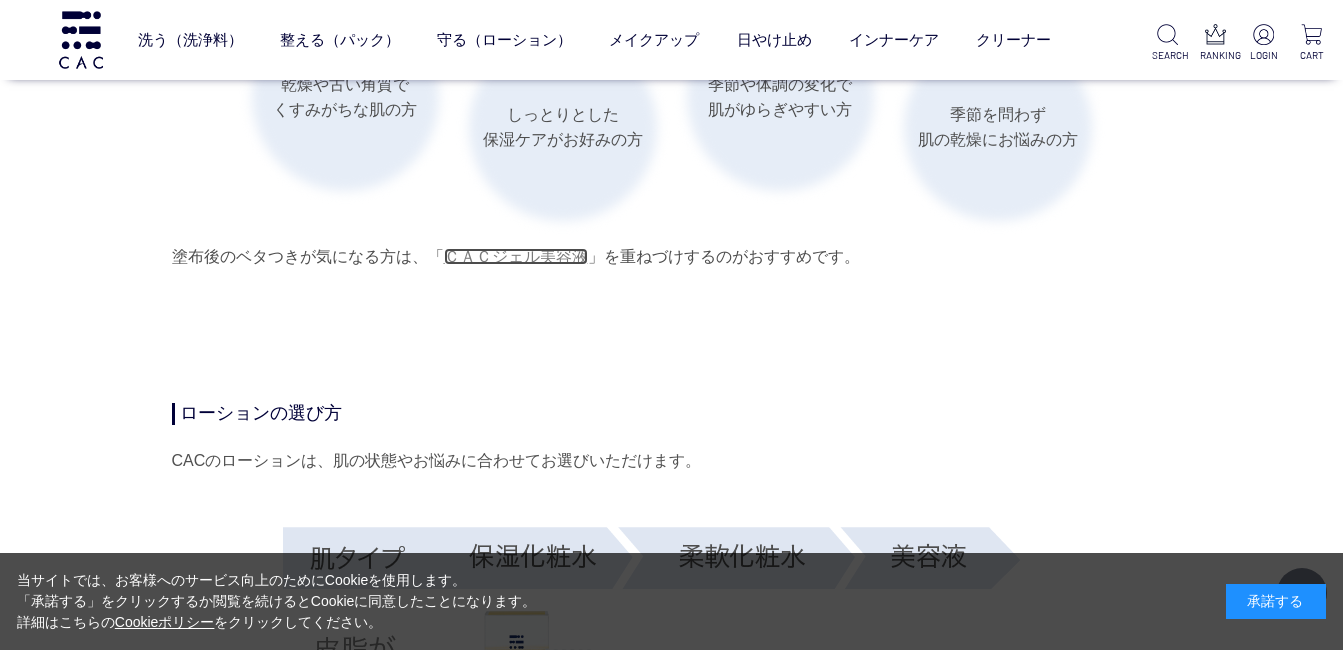 click on "ＣＡＣジェル美容液" at bounding box center (516, 256) 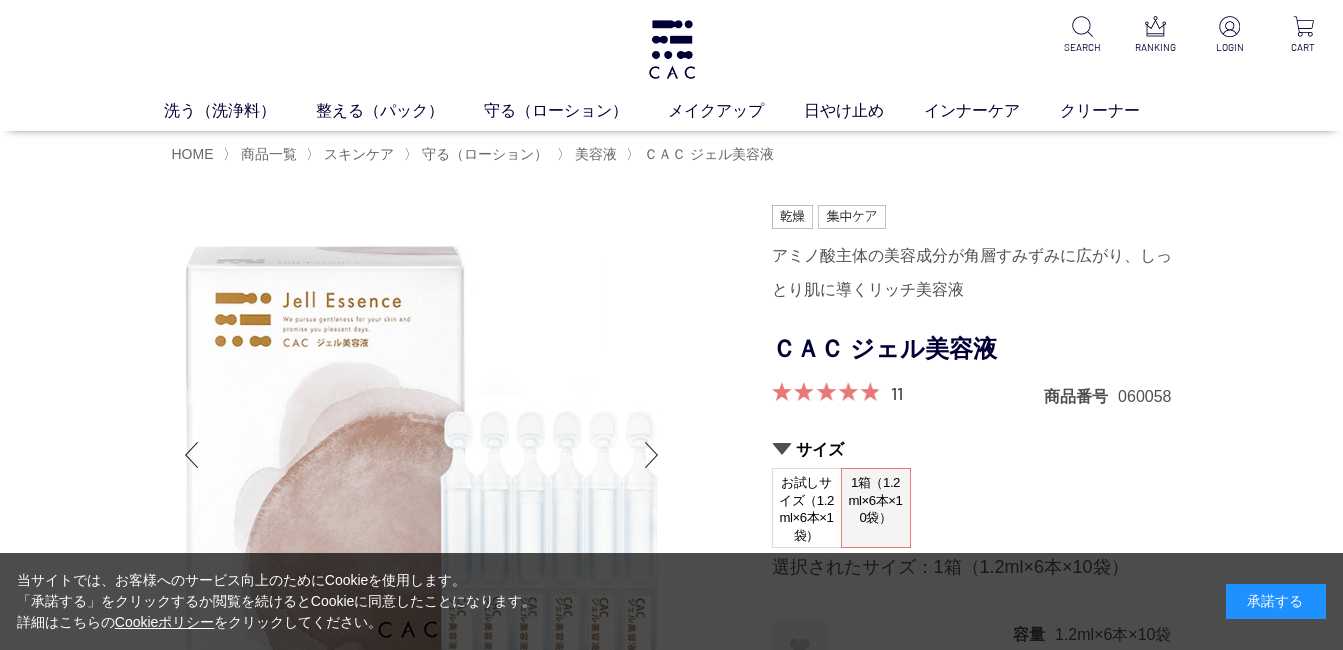 scroll, scrollTop: 0, scrollLeft: 0, axis: both 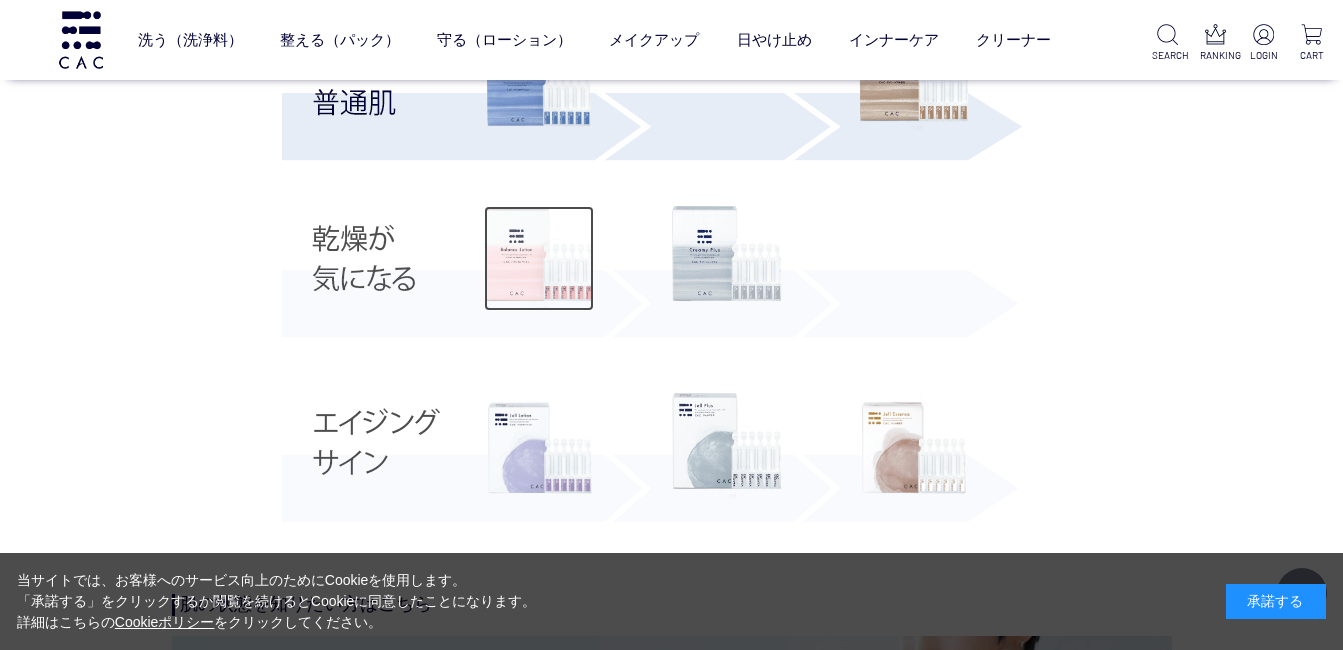 click at bounding box center (539, 259) 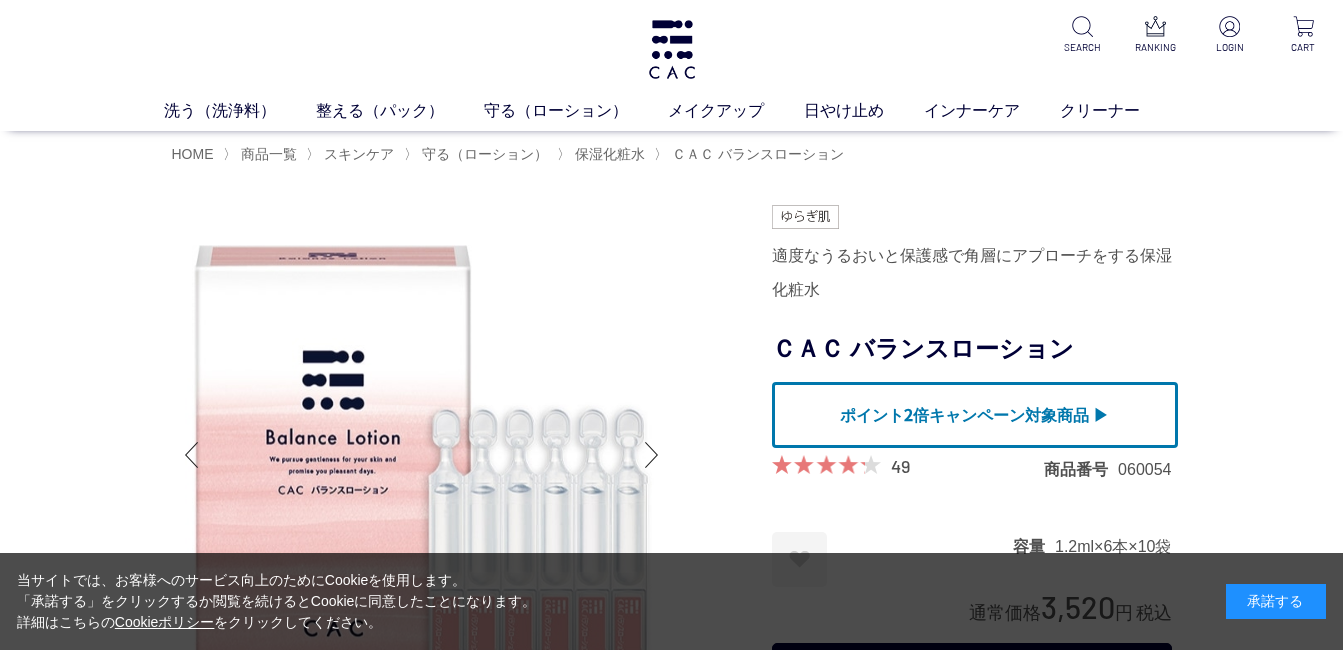 scroll, scrollTop: 0, scrollLeft: 0, axis: both 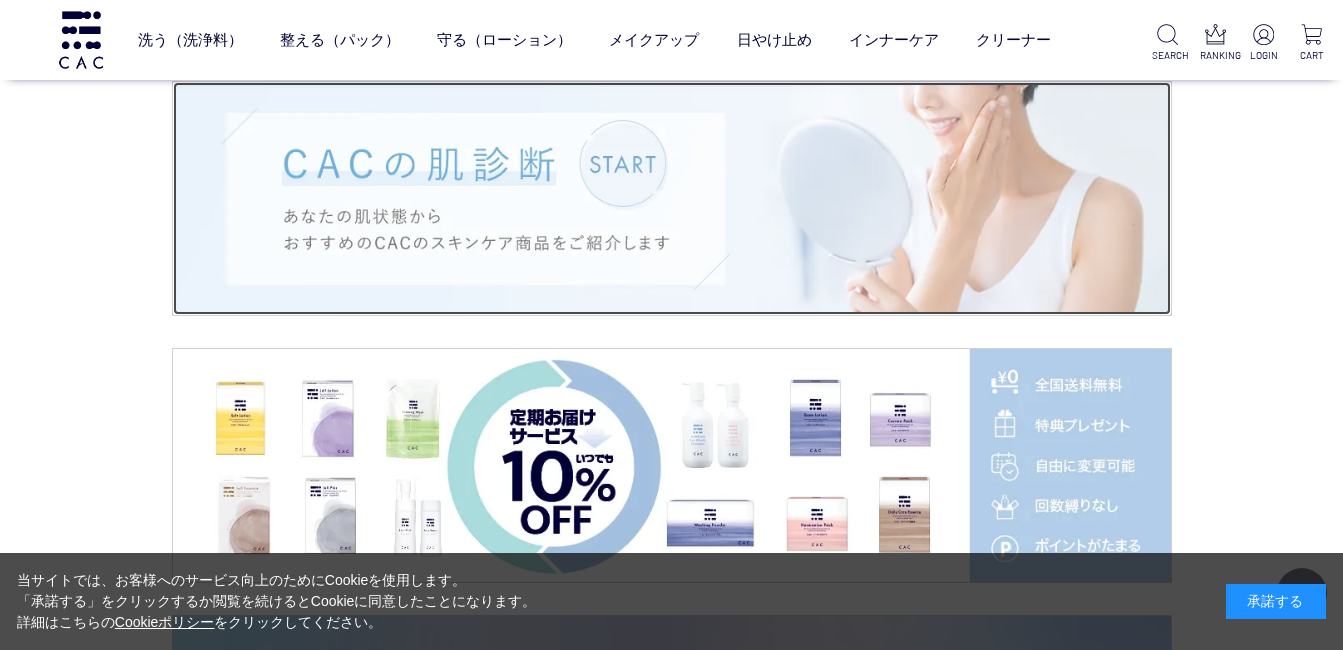 click at bounding box center [672, 198] 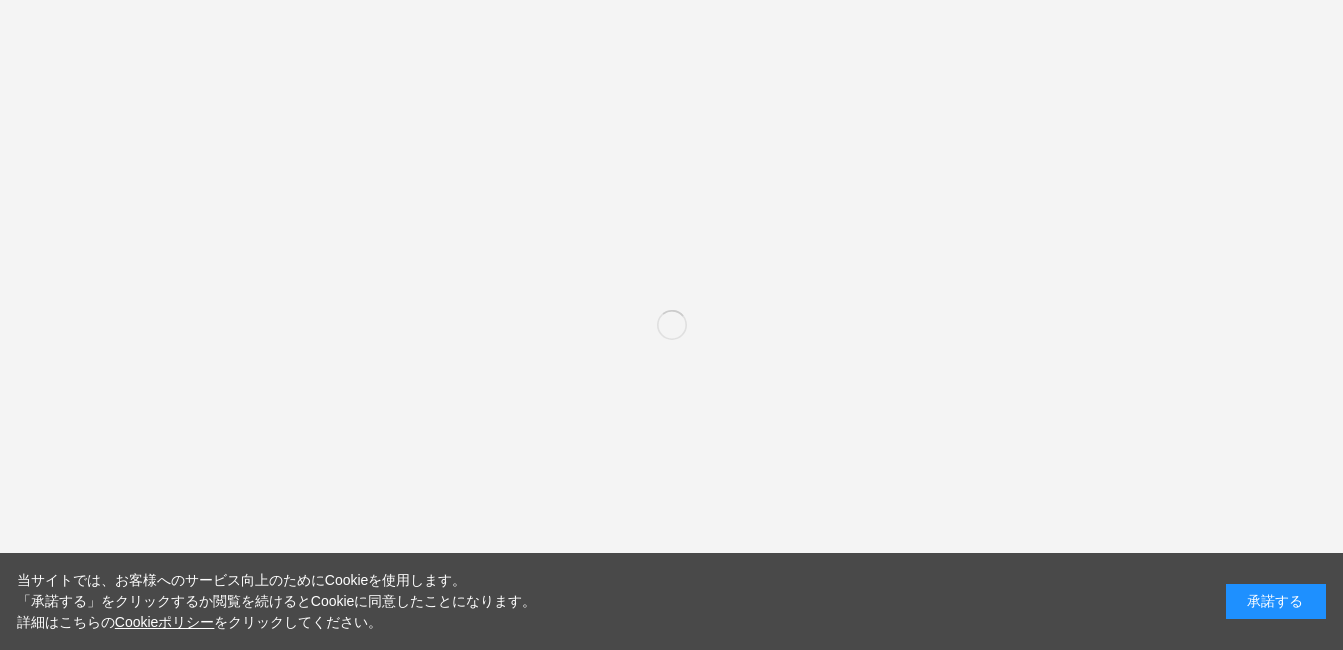 scroll, scrollTop: 0, scrollLeft: 0, axis: both 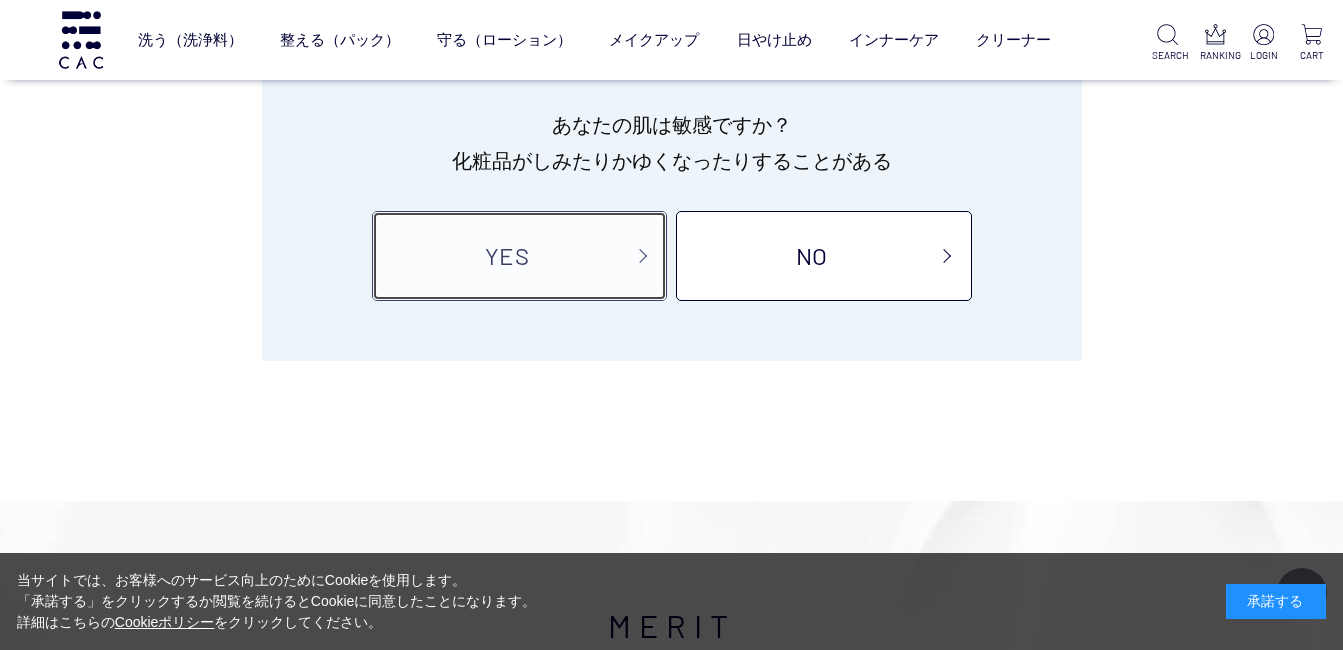 click on "YES" at bounding box center [519, 256] 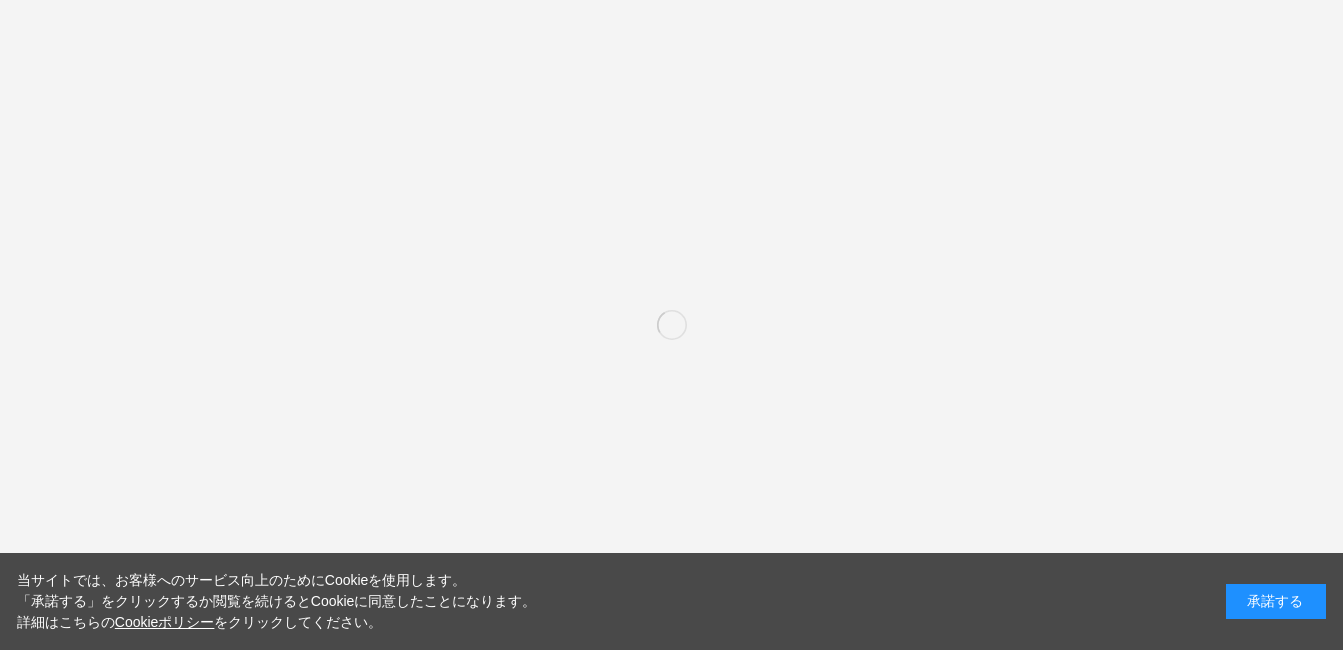 scroll, scrollTop: 0, scrollLeft: 0, axis: both 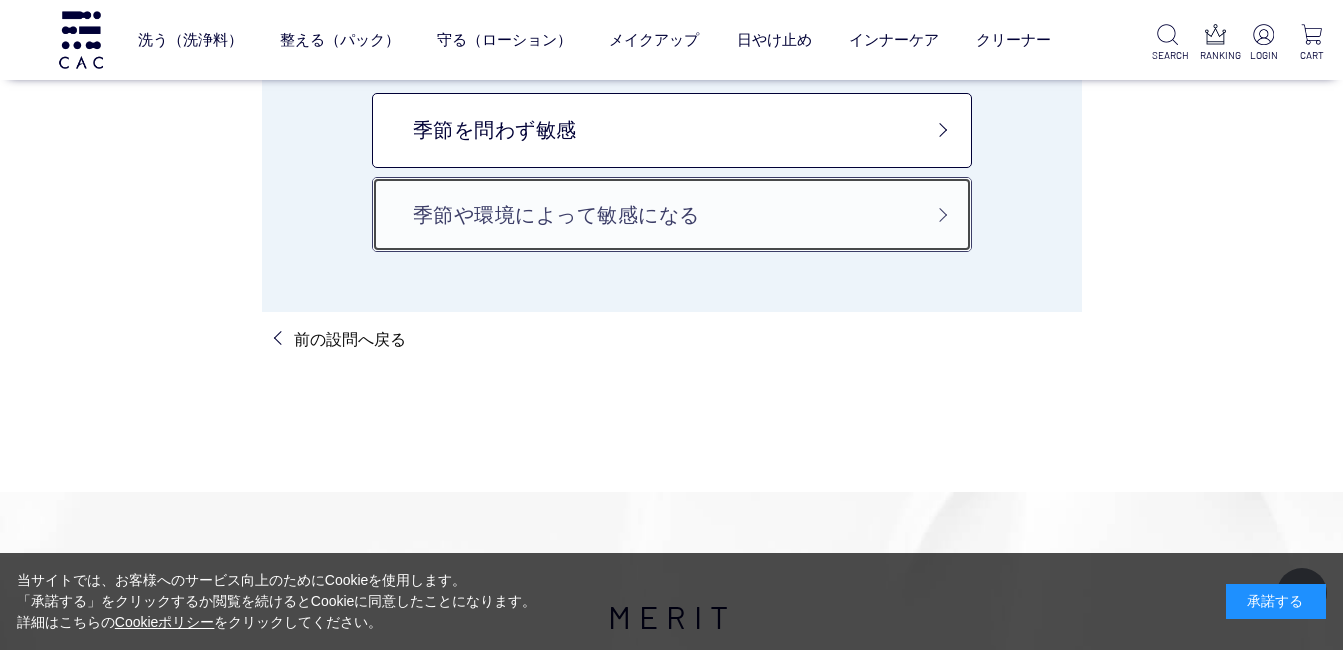 click on "季節や環境によって敏感になる" at bounding box center (672, 214) 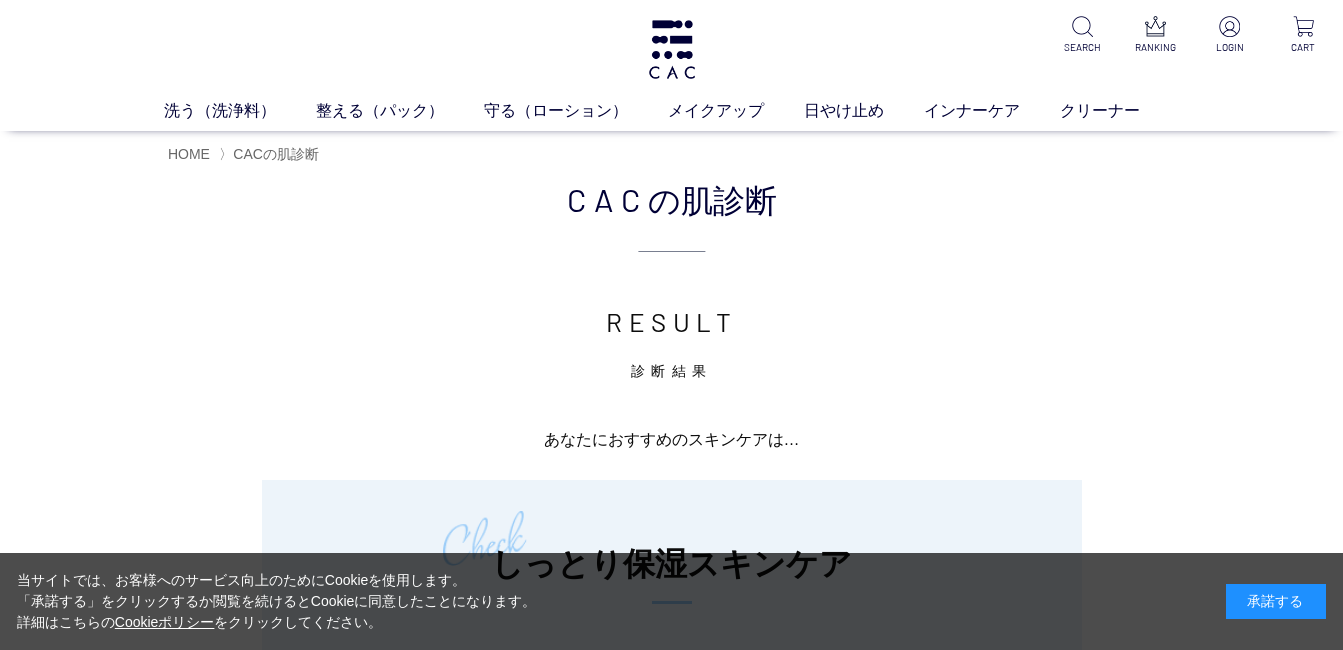 scroll, scrollTop: 0, scrollLeft: 0, axis: both 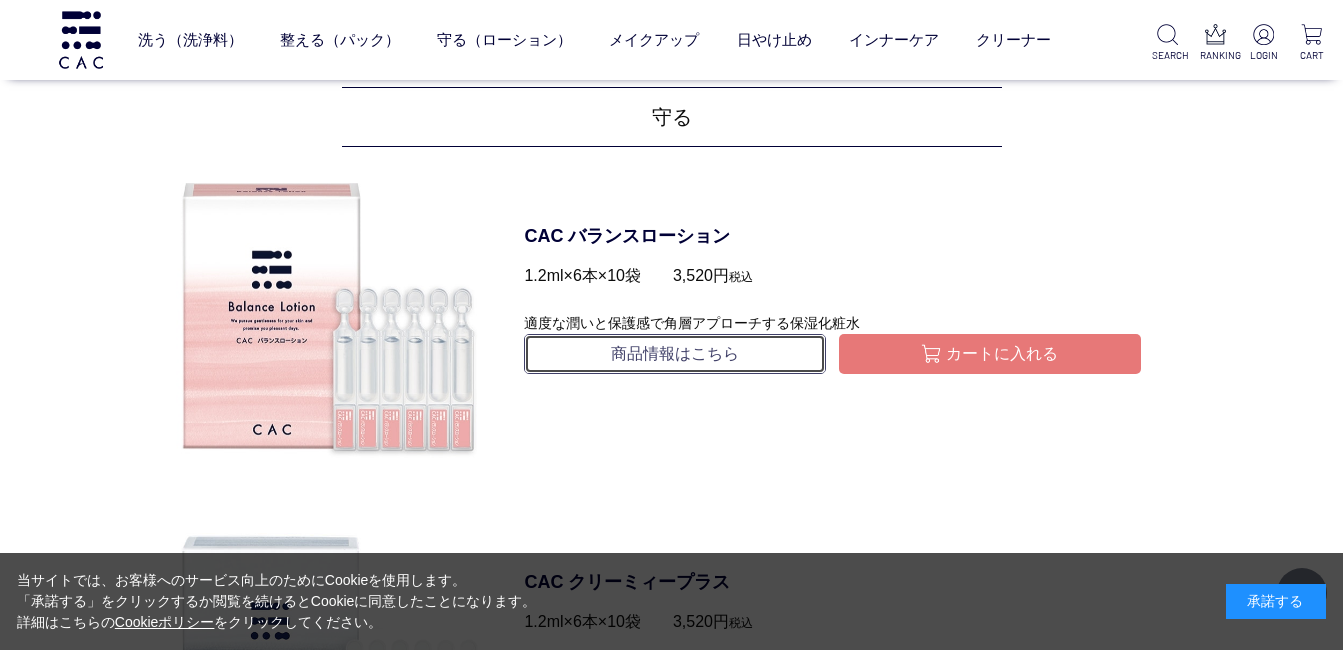 click on "商品情報はこちら" at bounding box center [675, 354] 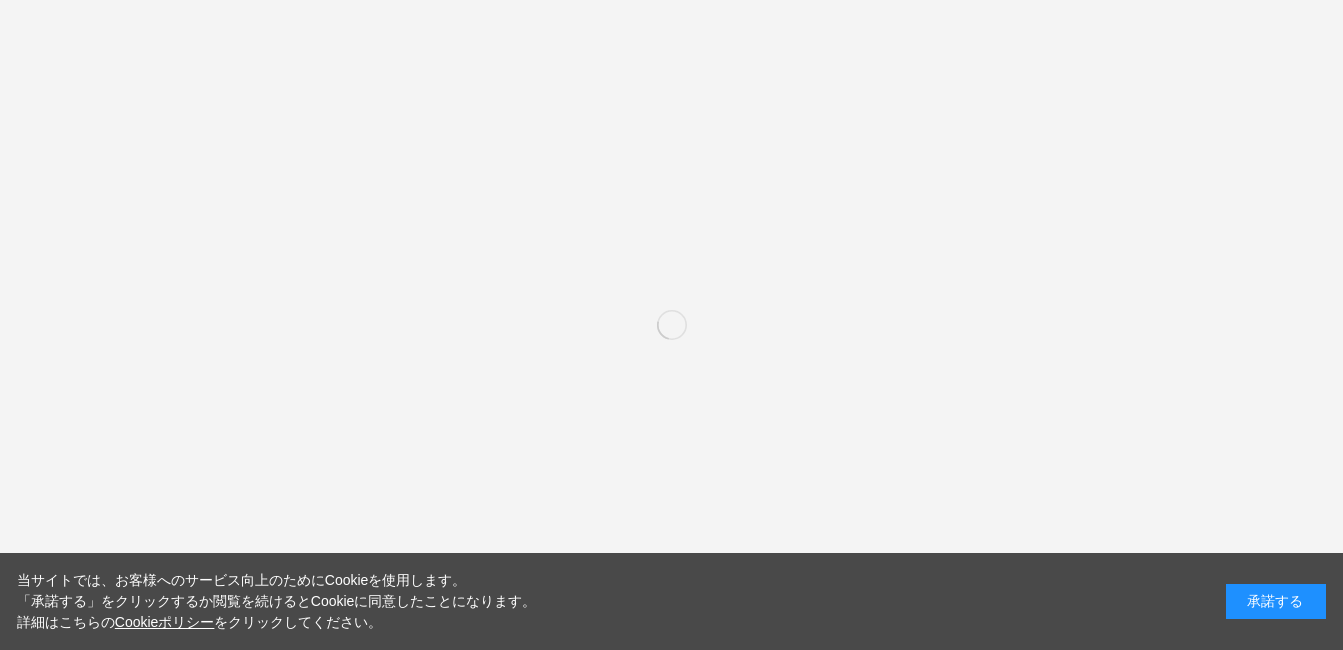scroll, scrollTop: 0, scrollLeft: 0, axis: both 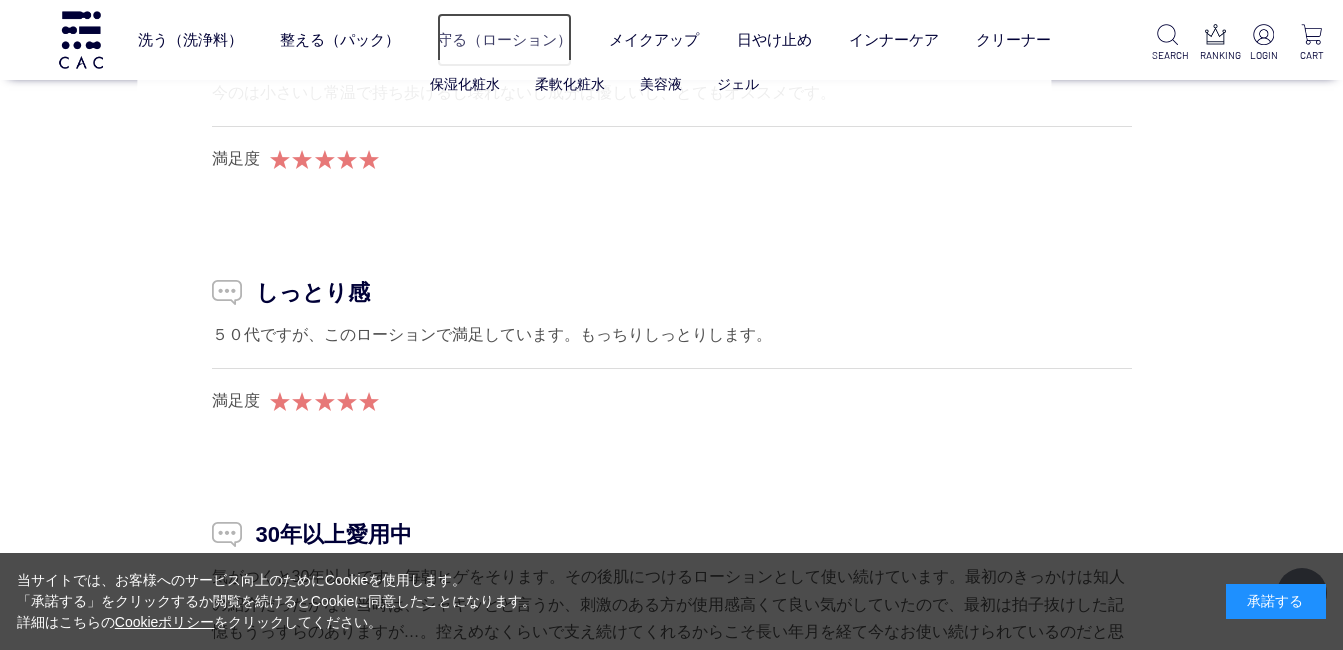 click on "守る（ローション）" at bounding box center [504, 39] 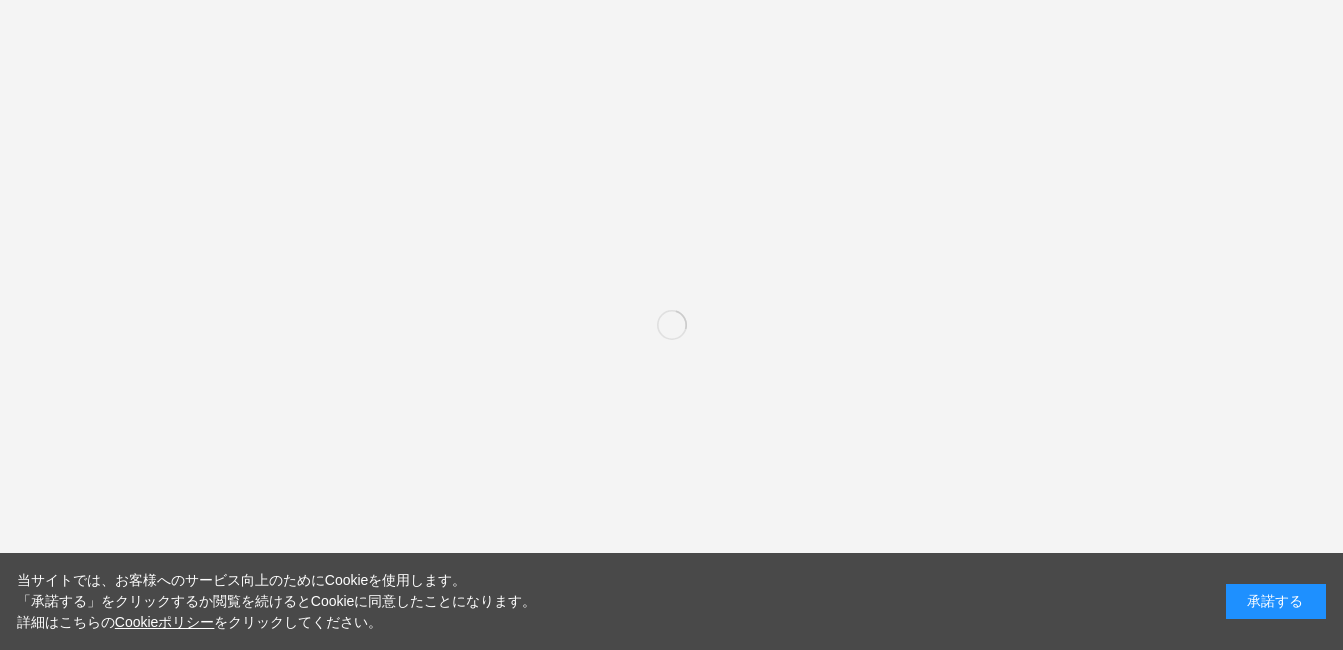 scroll, scrollTop: 0, scrollLeft: 0, axis: both 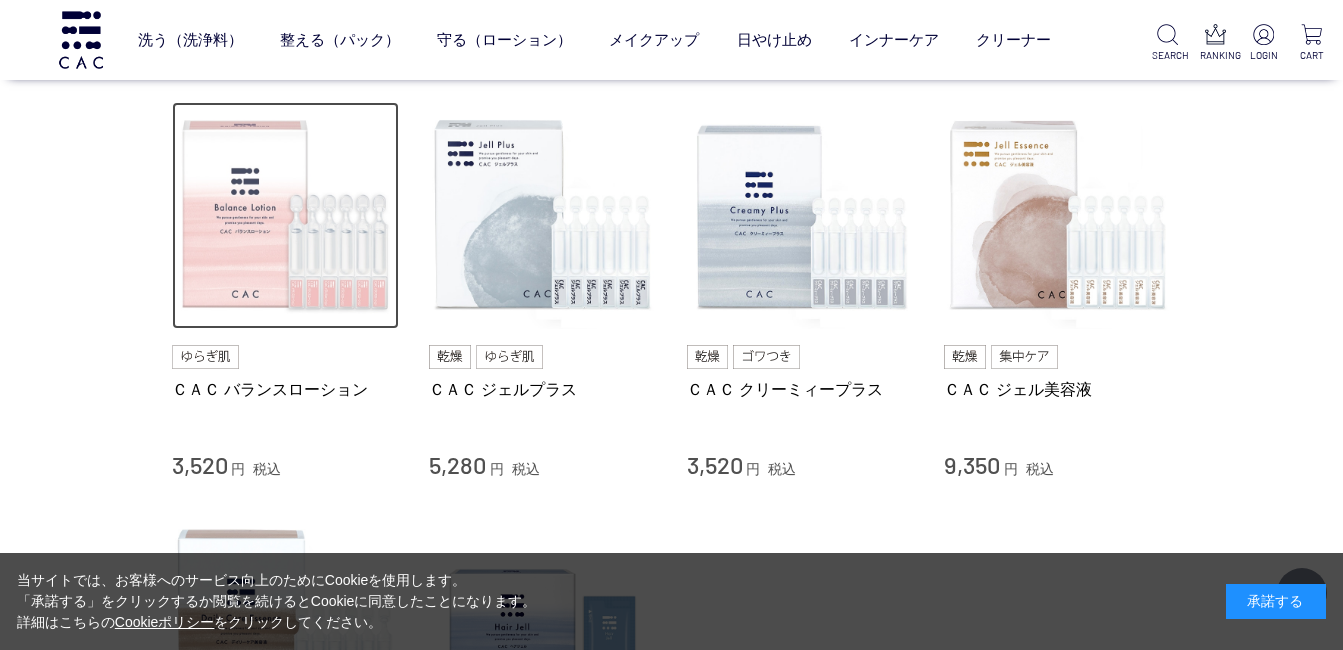 click at bounding box center (286, 216) 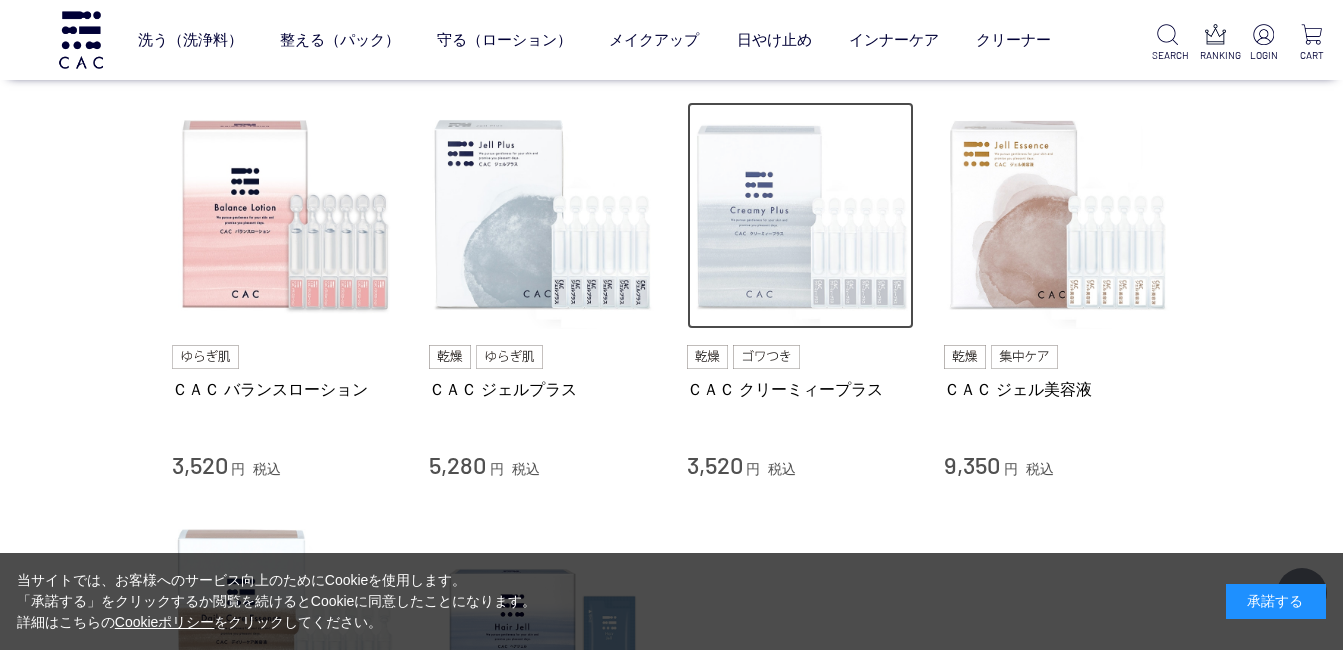 click at bounding box center (801, 216) 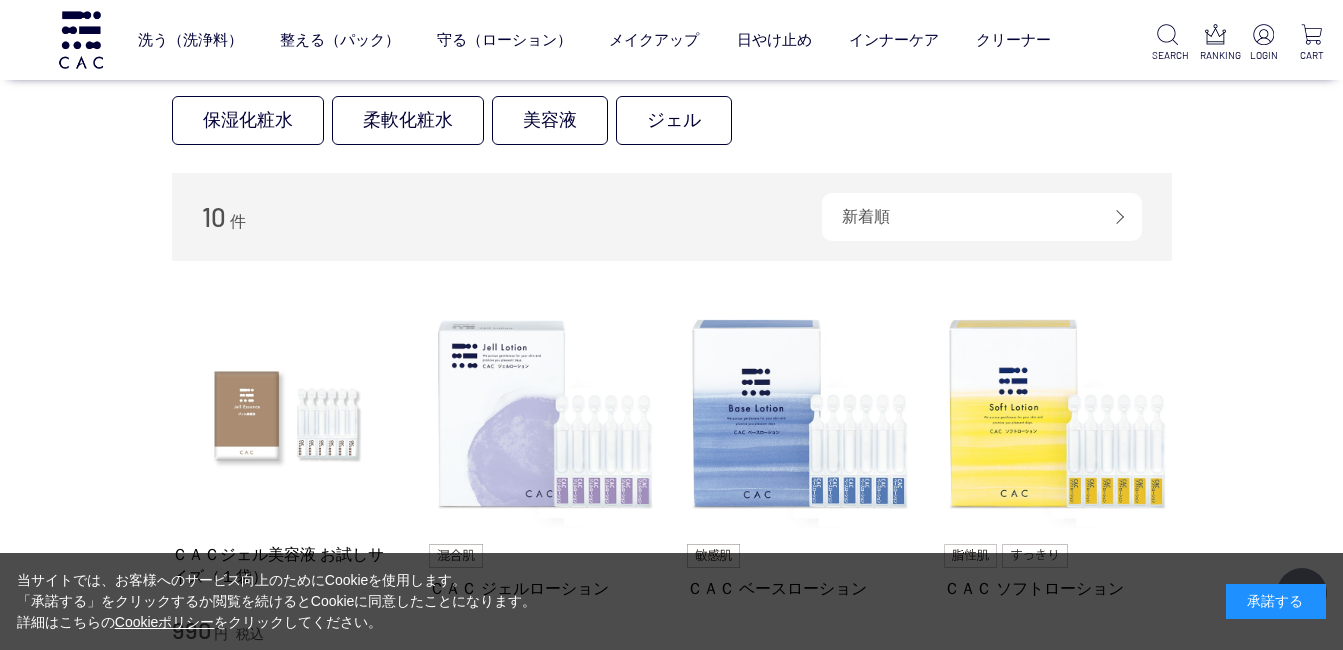 scroll, scrollTop: 200, scrollLeft: 0, axis: vertical 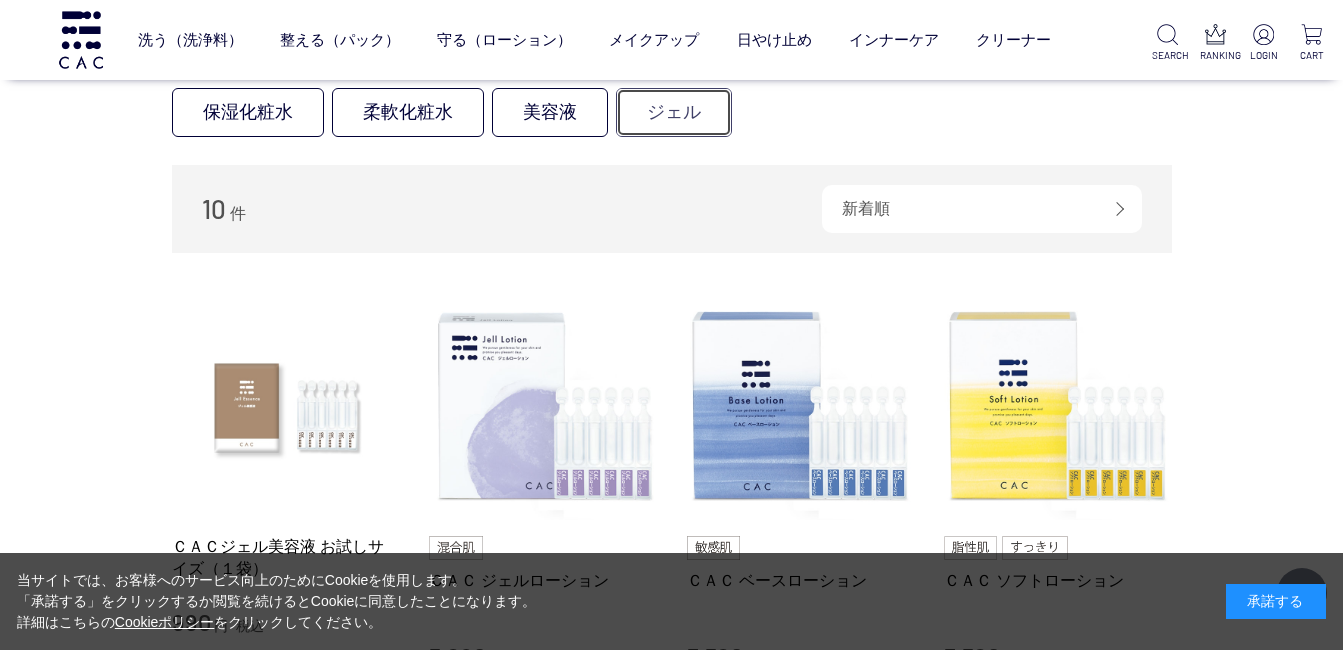 click on "ジェル" at bounding box center [674, 112] 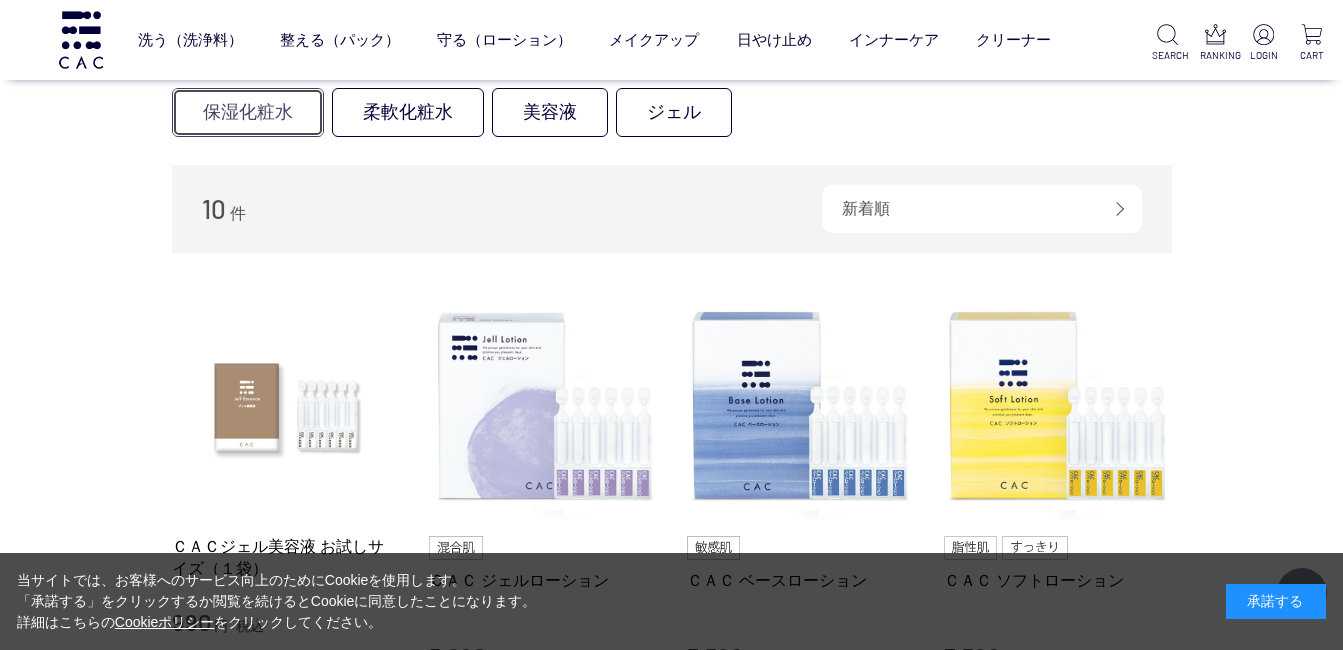 click on "保湿化粧水" at bounding box center [248, 112] 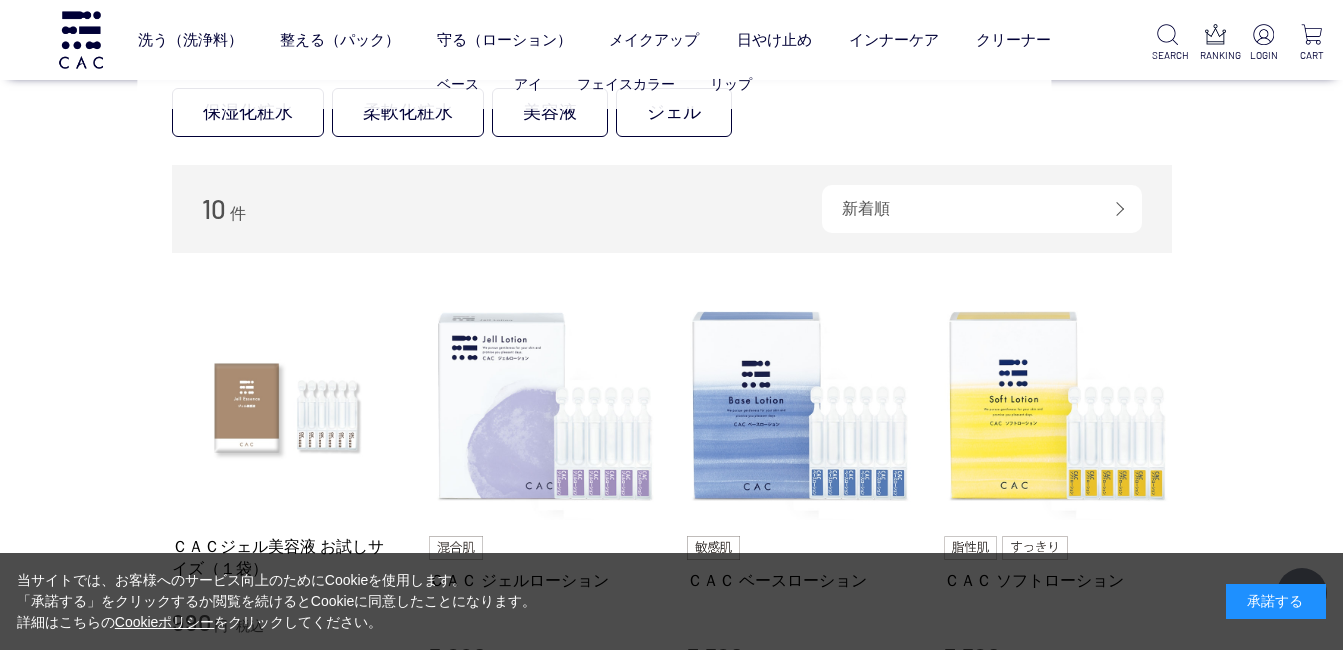 click on "ベース
アイ
フェイスカラー
リップ" at bounding box center (594, 84) 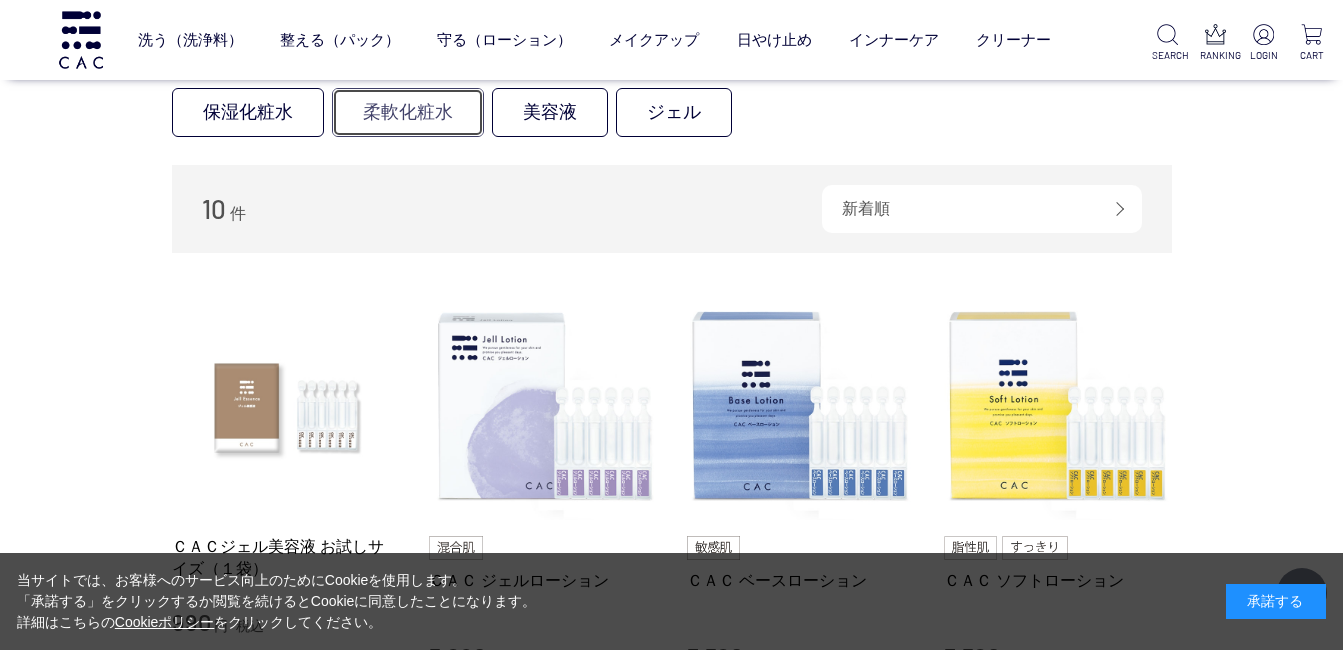 click on "柔軟化粧水" at bounding box center (408, 112) 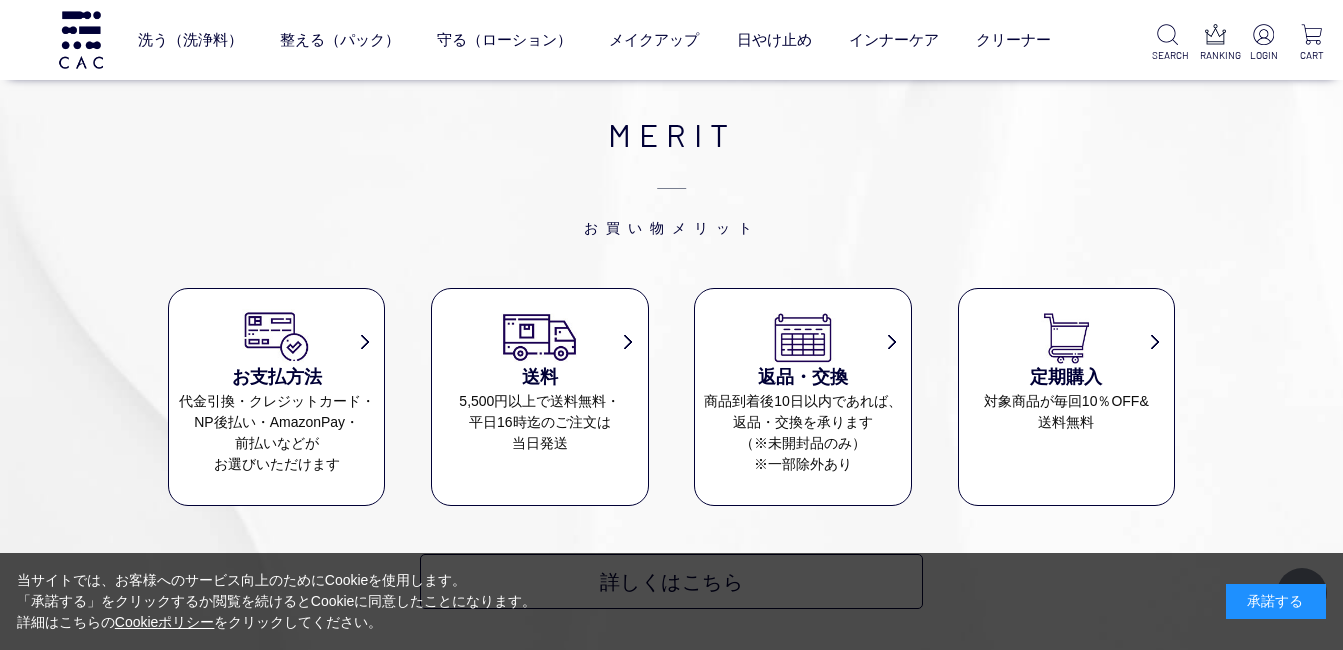 scroll, scrollTop: 2100, scrollLeft: 0, axis: vertical 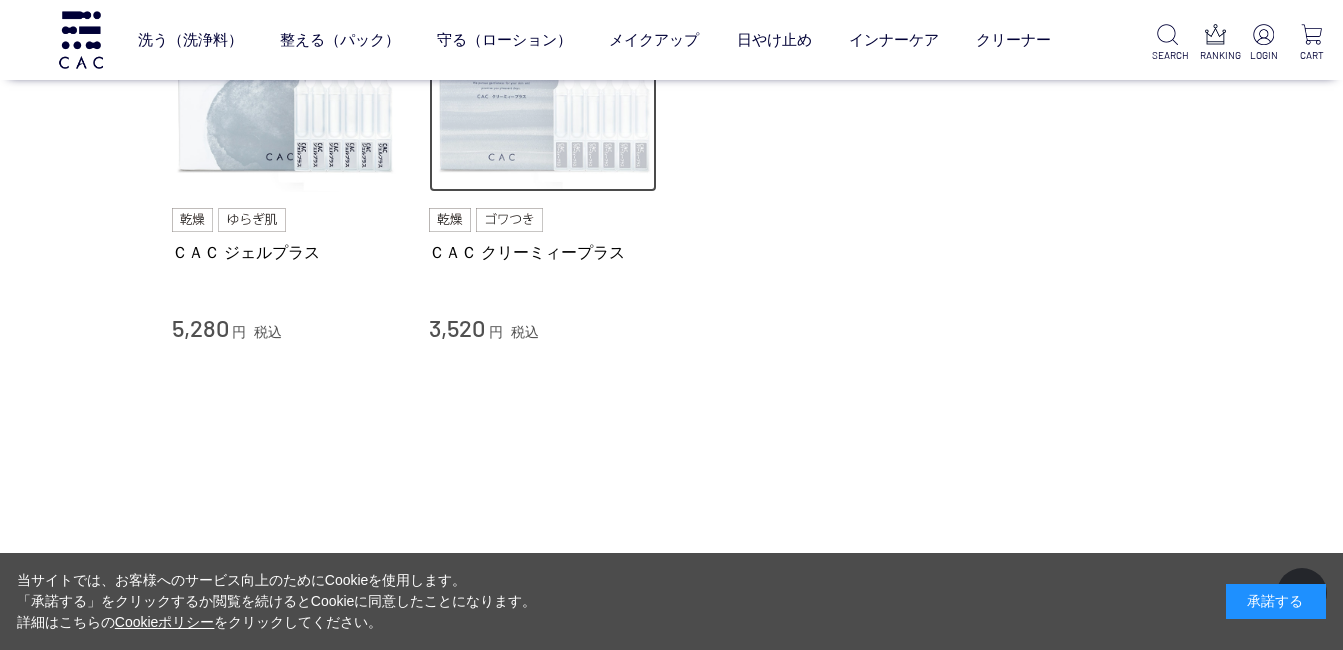 click at bounding box center (543, 79) 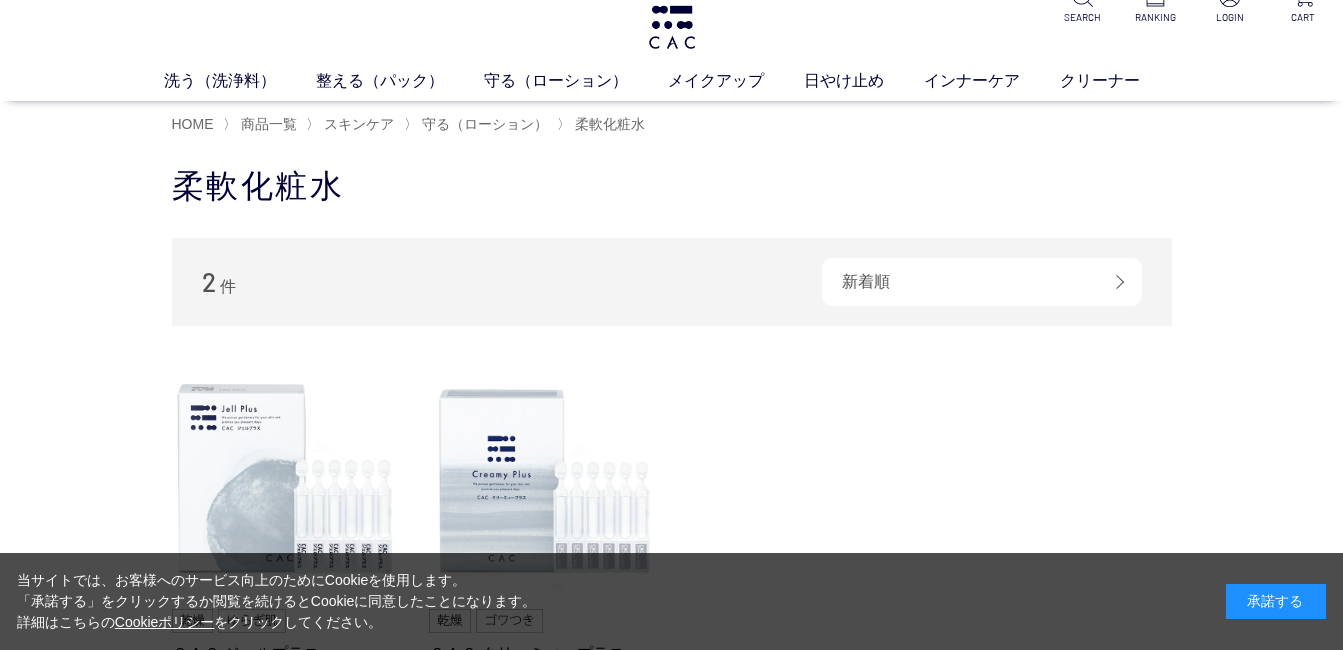 scroll, scrollTop: 0, scrollLeft: 0, axis: both 